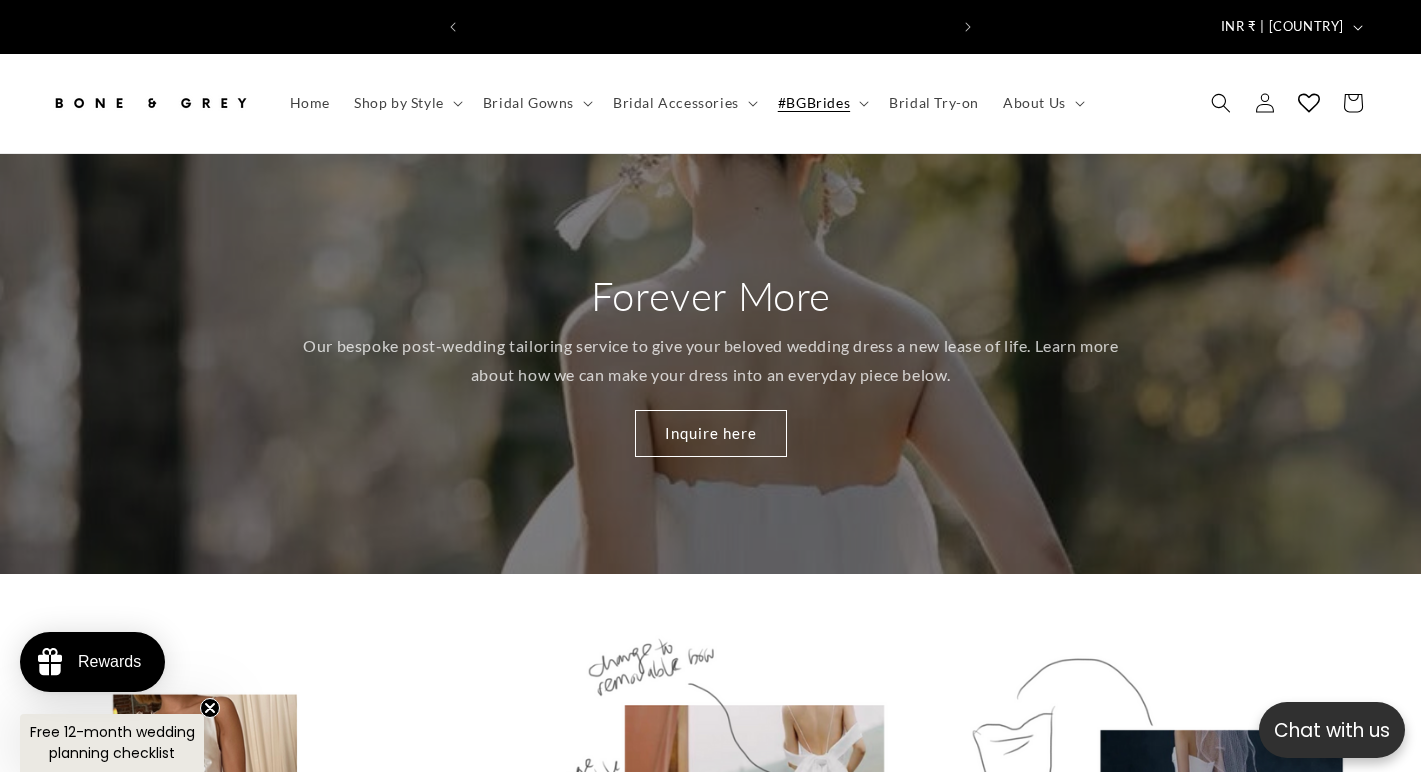 scroll, scrollTop: 0, scrollLeft: 0, axis: both 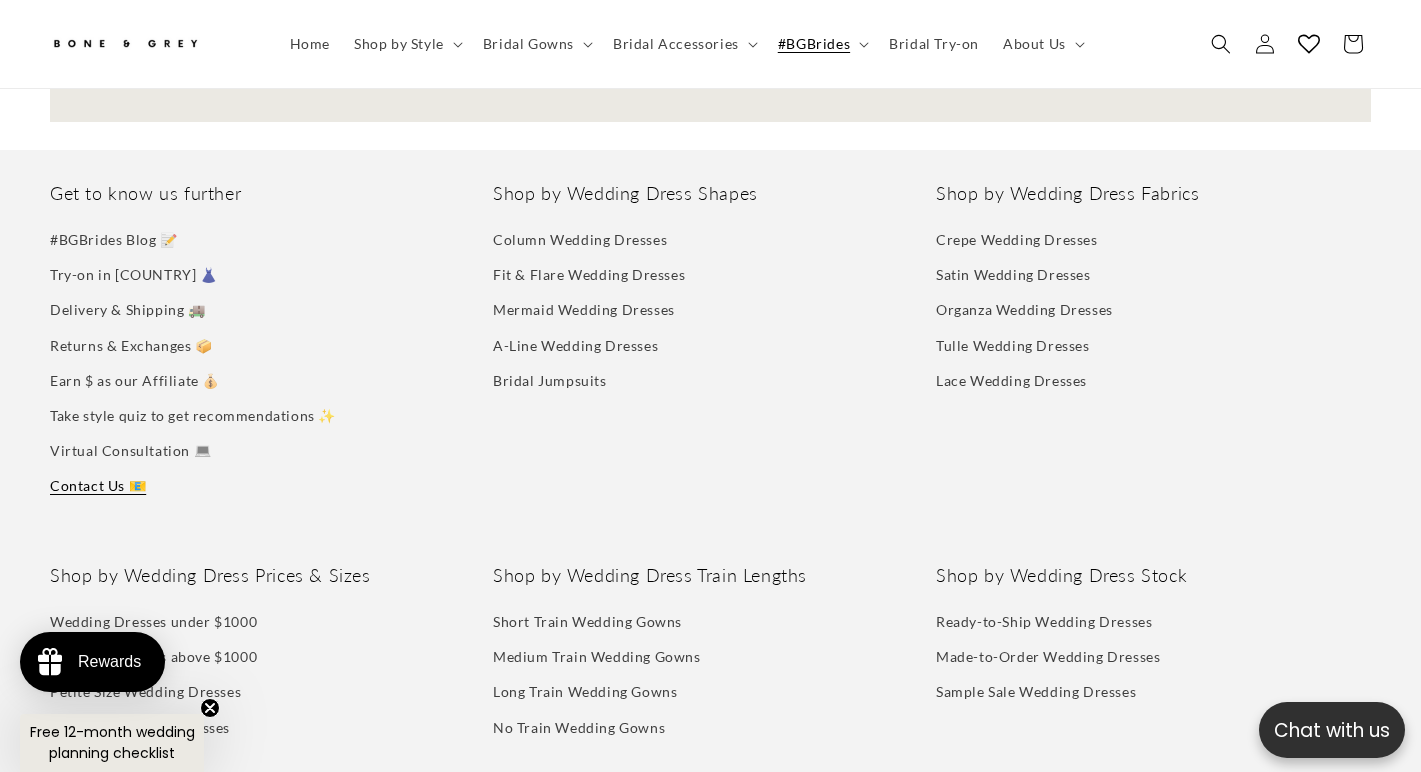 click on "Contact Us 📧" at bounding box center (98, 485) 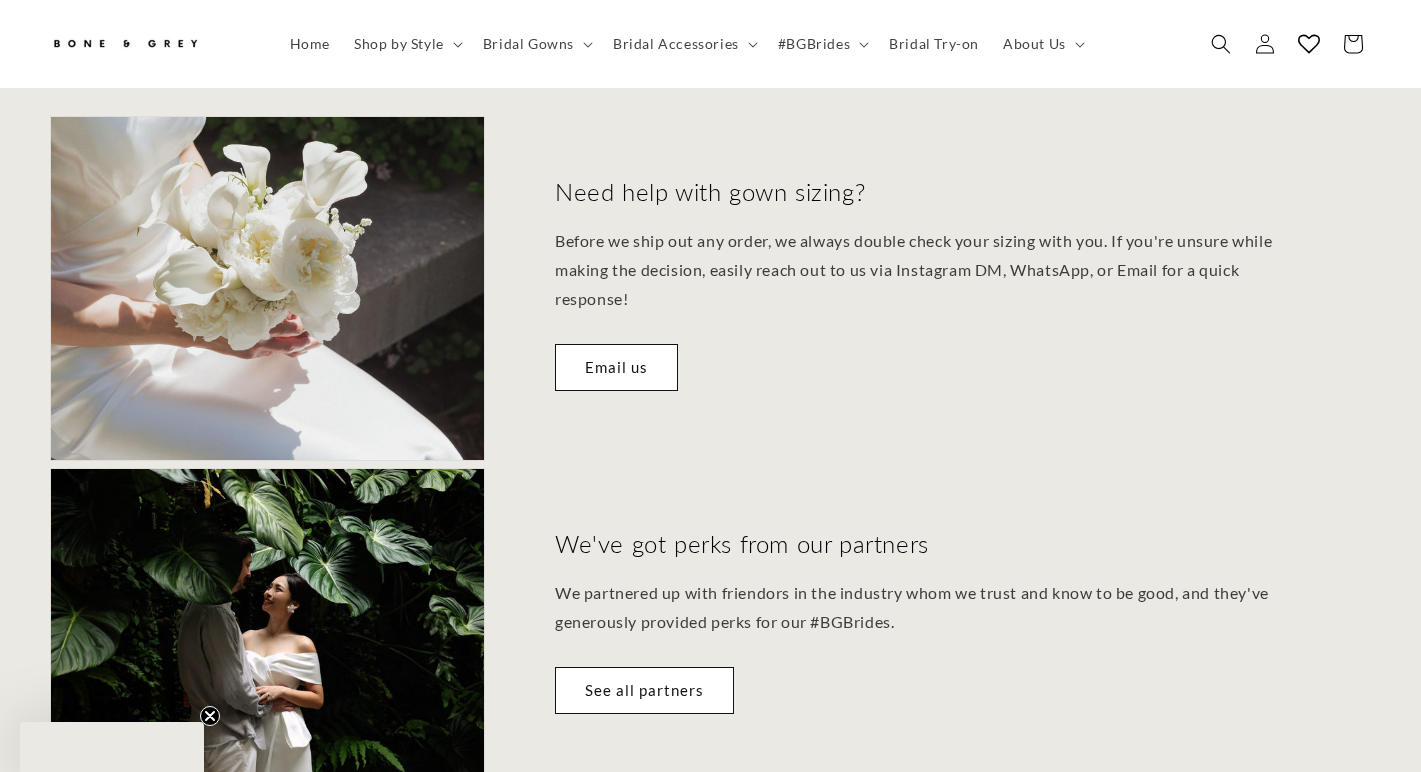 scroll, scrollTop: 2412, scrollLeft: 0, axis: vertical 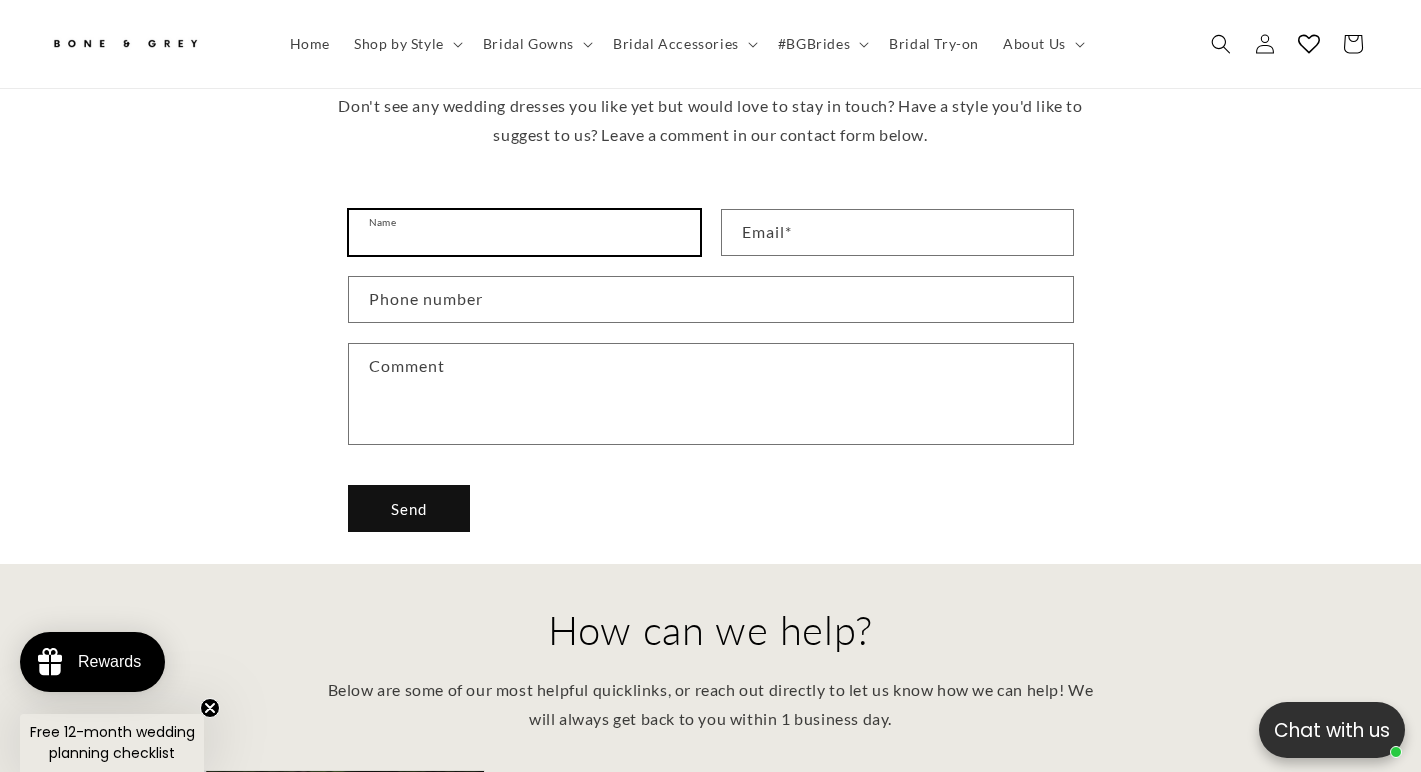 drag, startPoint x: 493, startPoint y: 228, endPoint x: 482, endPoint y: 232, distance: 11.7046995 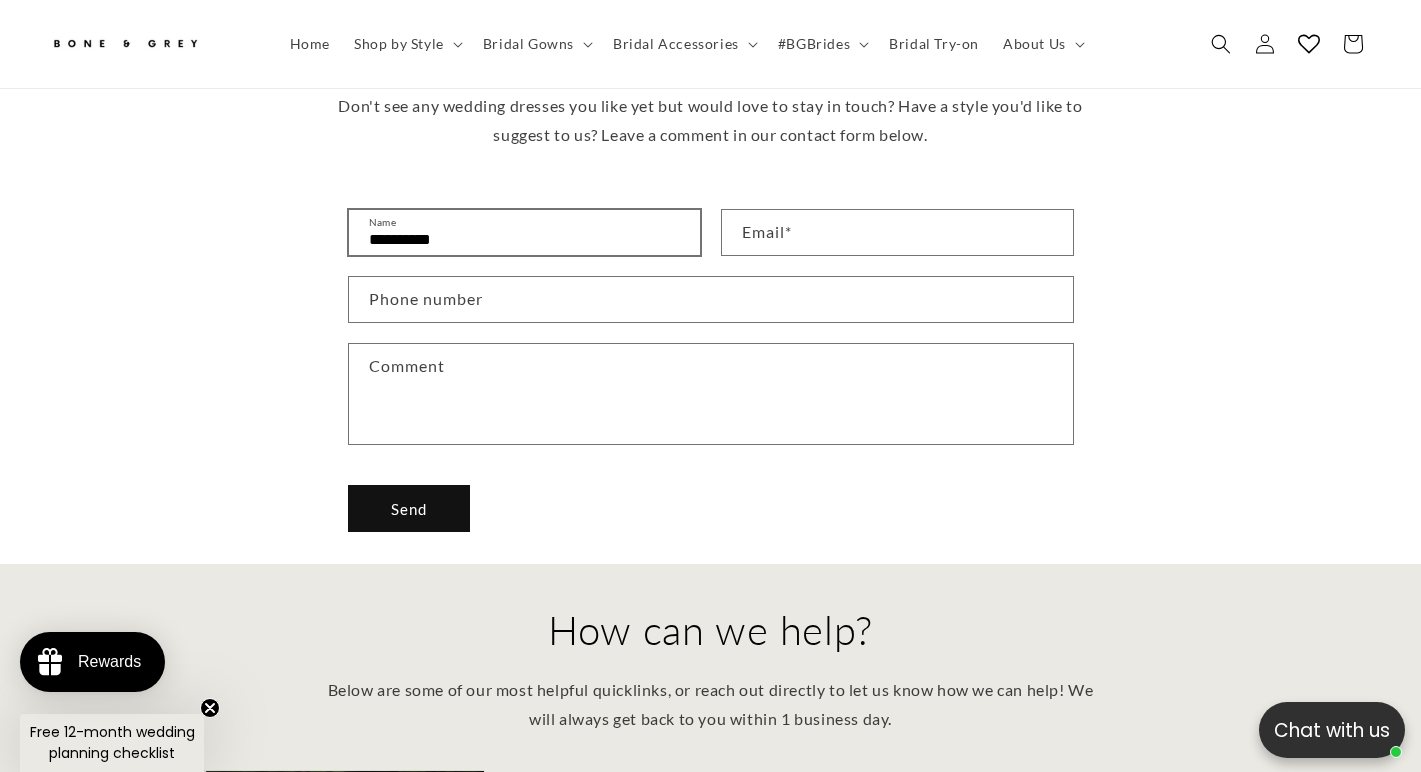 type on "**********" 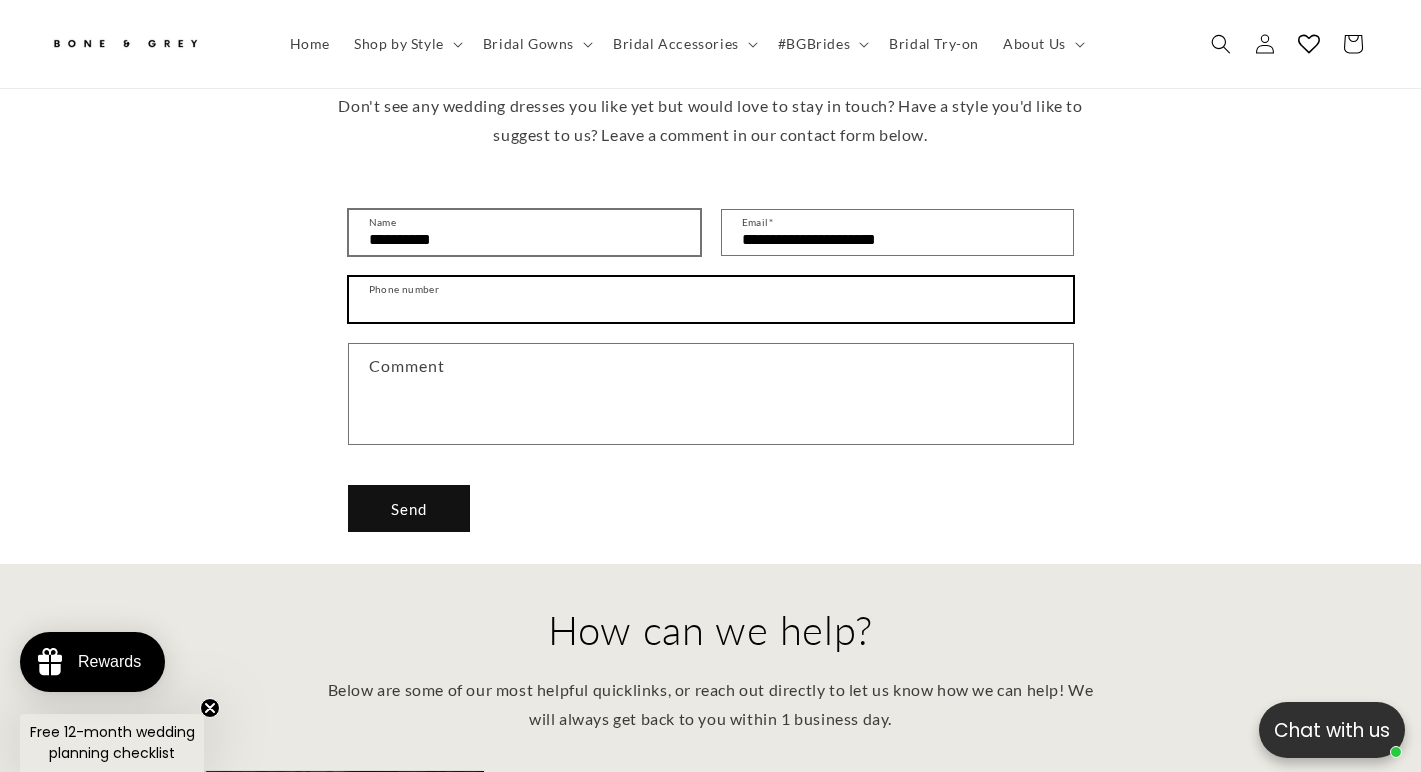type on "**********" 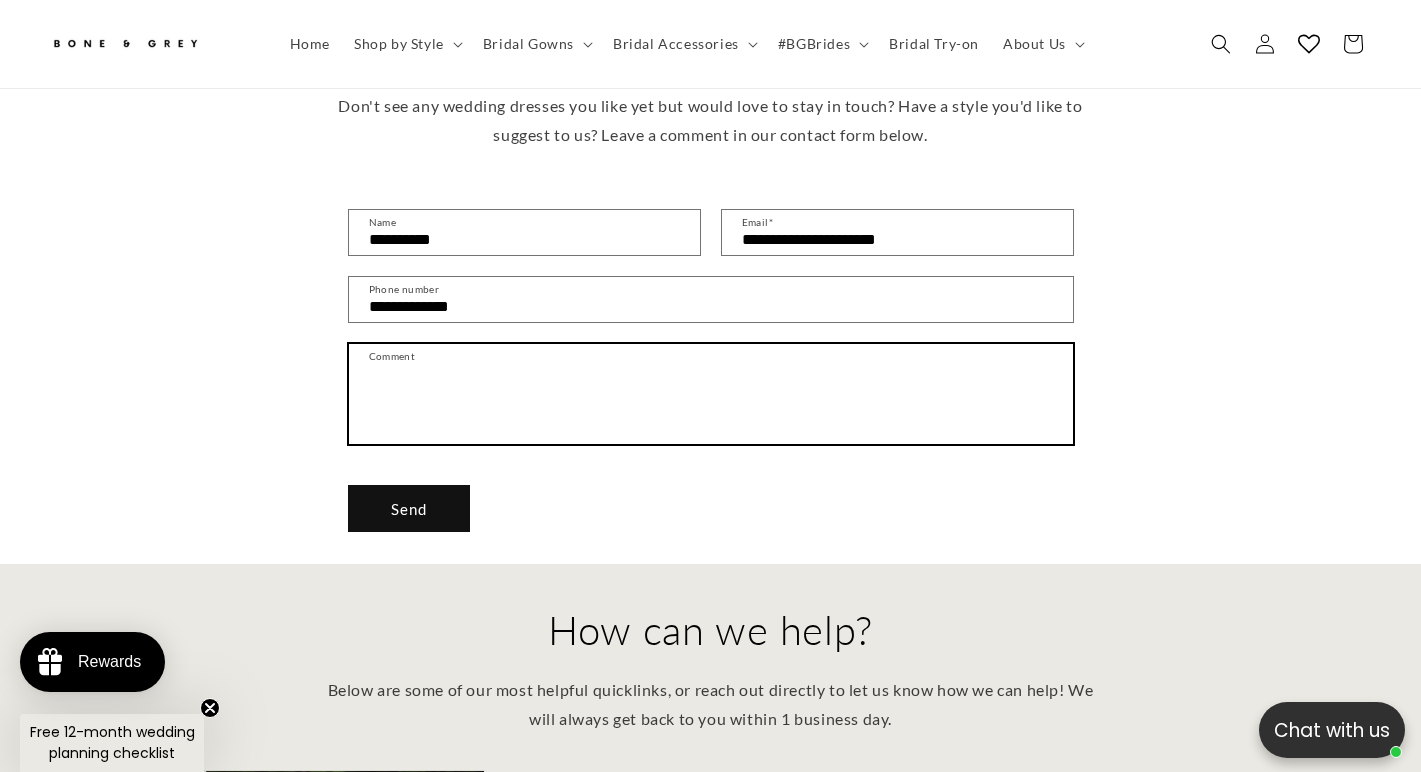 paste on "**********" 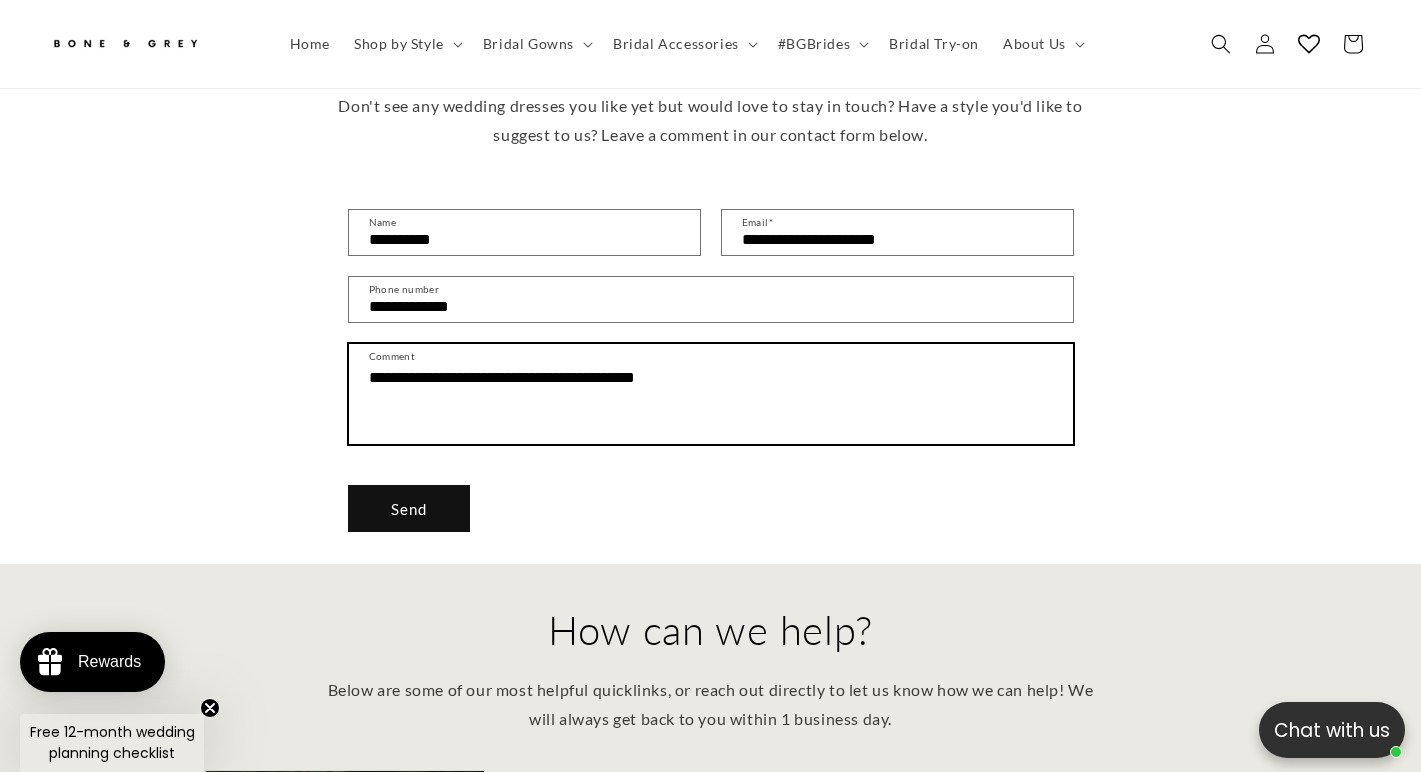 click on "**********" at bounding box center [711, 394] 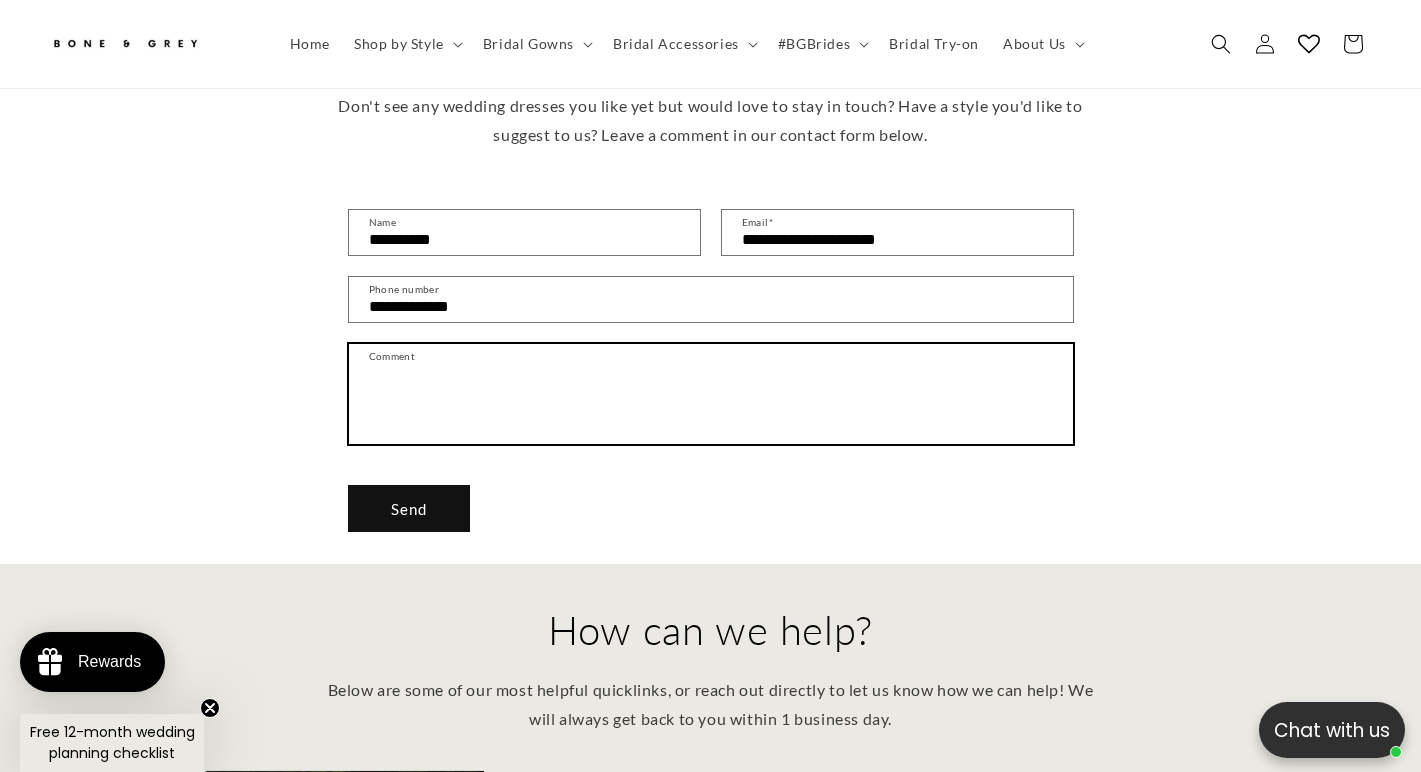 scroll, scrollTop: 0, scrollLeft: 957, axis: horizontal 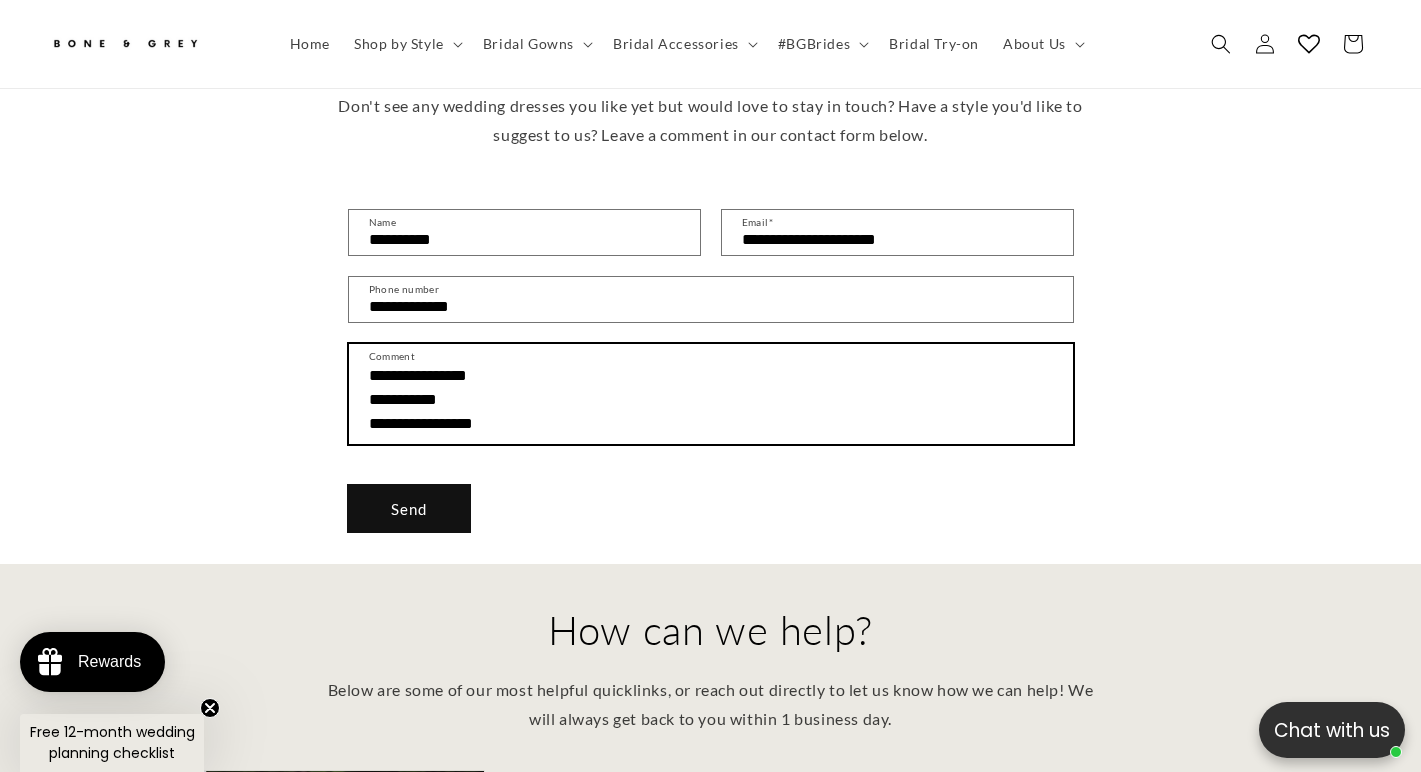 type on "**********" 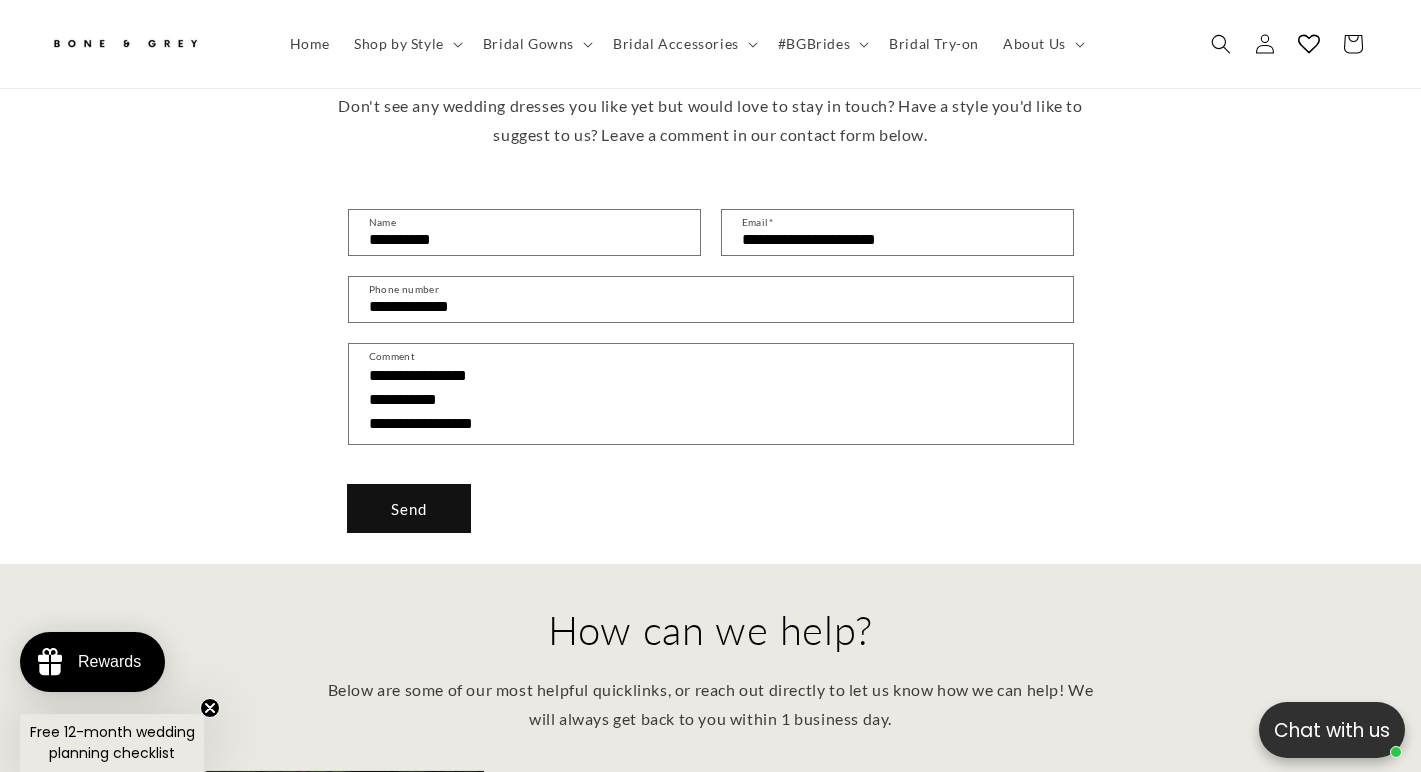 click on "Send" at bounding box center [409, 508] 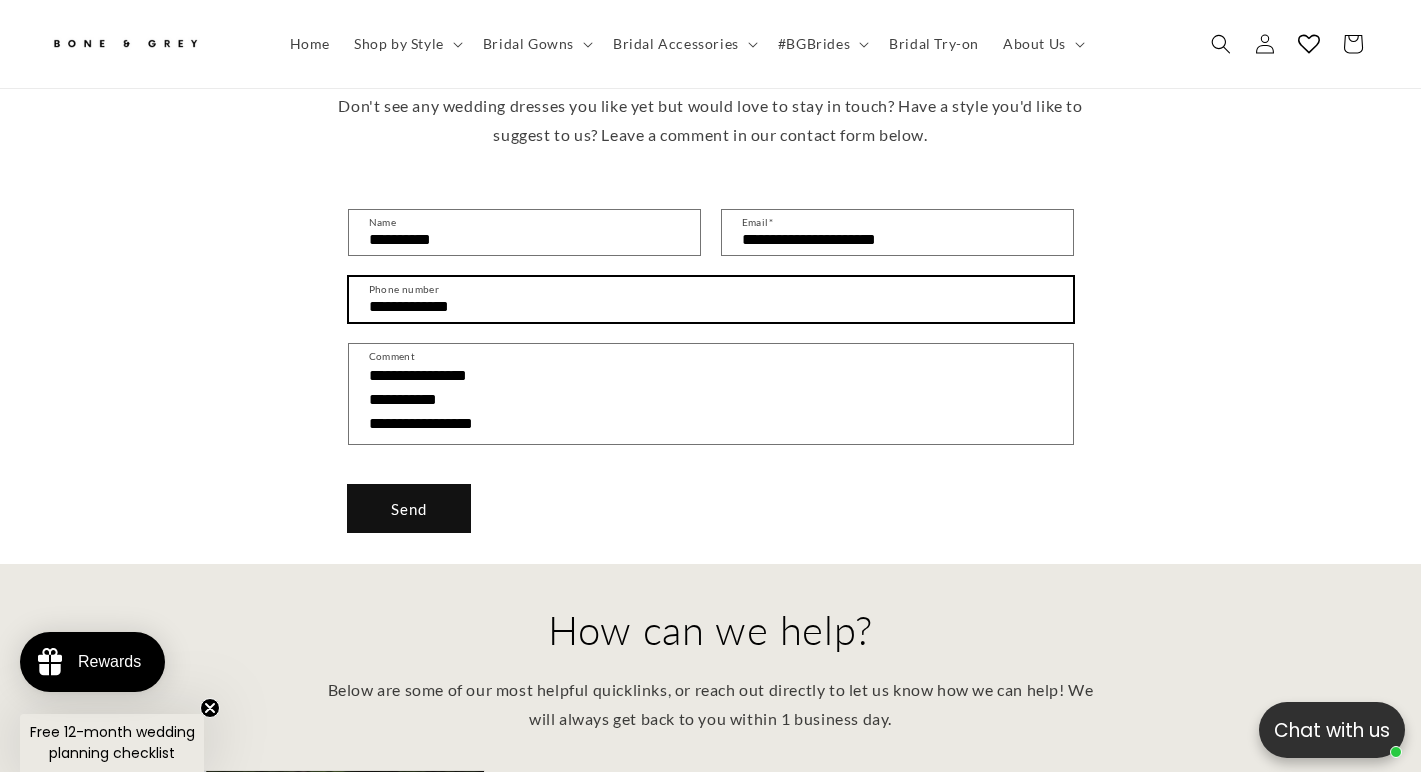 scroll, scrollTop: 0, scrollLeft: 0, axis: both 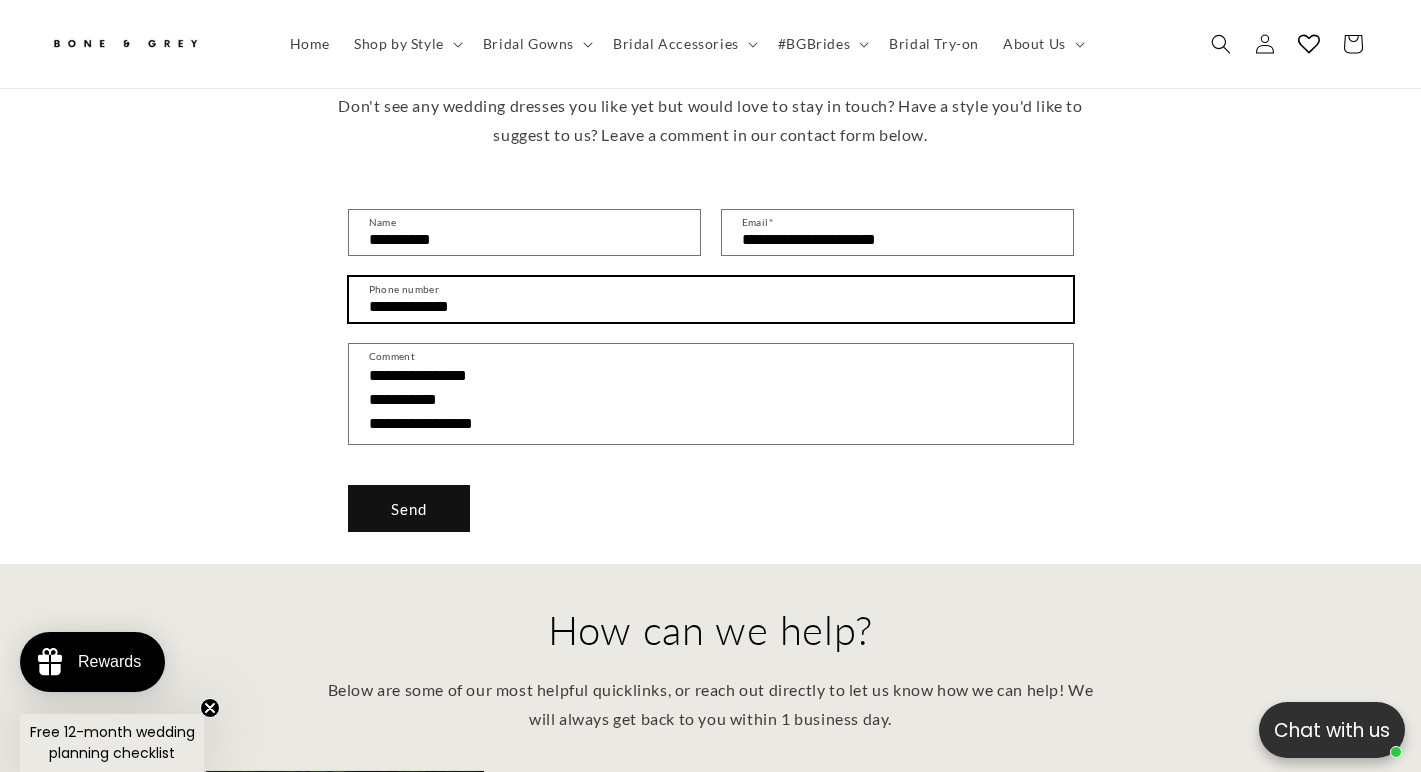 click on "**********" at bounding box center [711, 299] 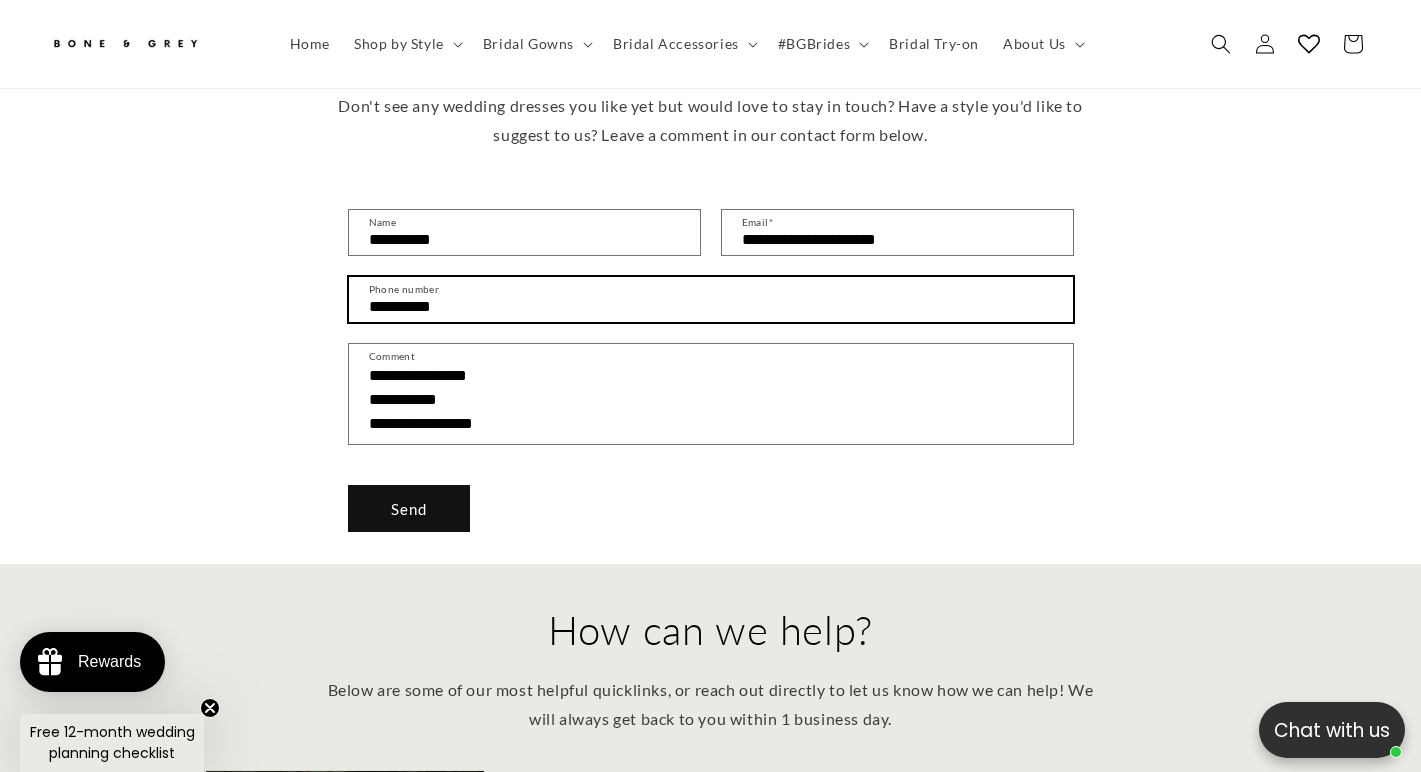 scroll, scrollTop: 0, scrollLeft: 478, axis: horizontal 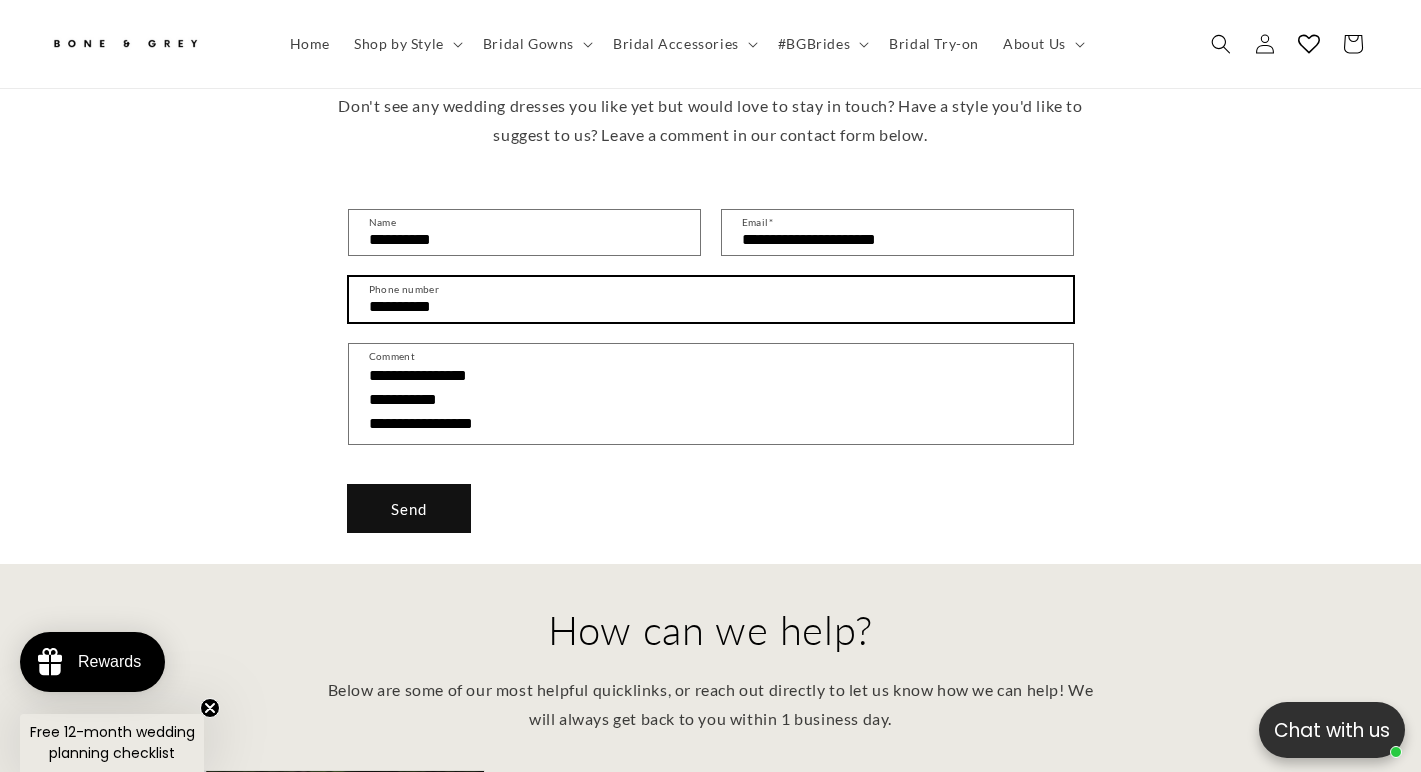 type on "**********" 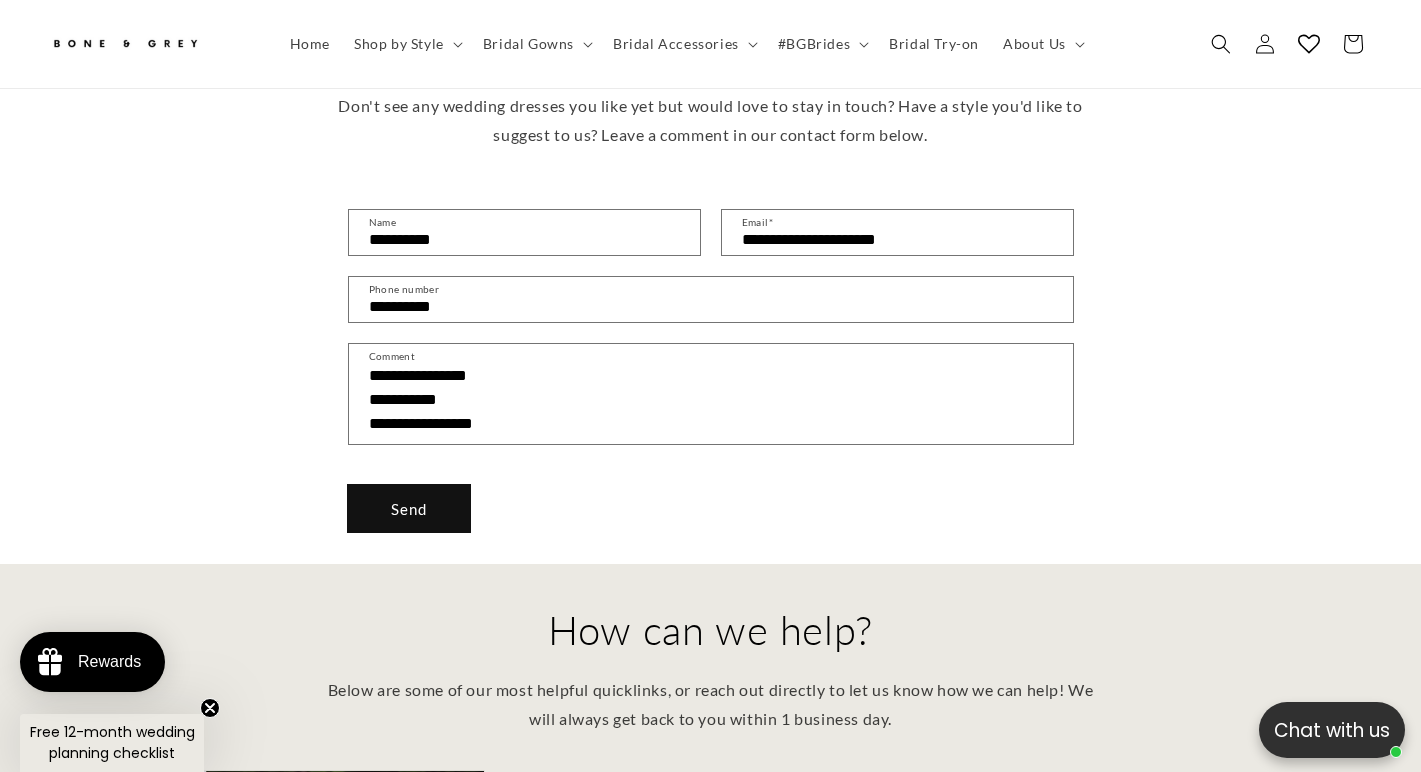 click on "Send" at bounding box center (409, 508) 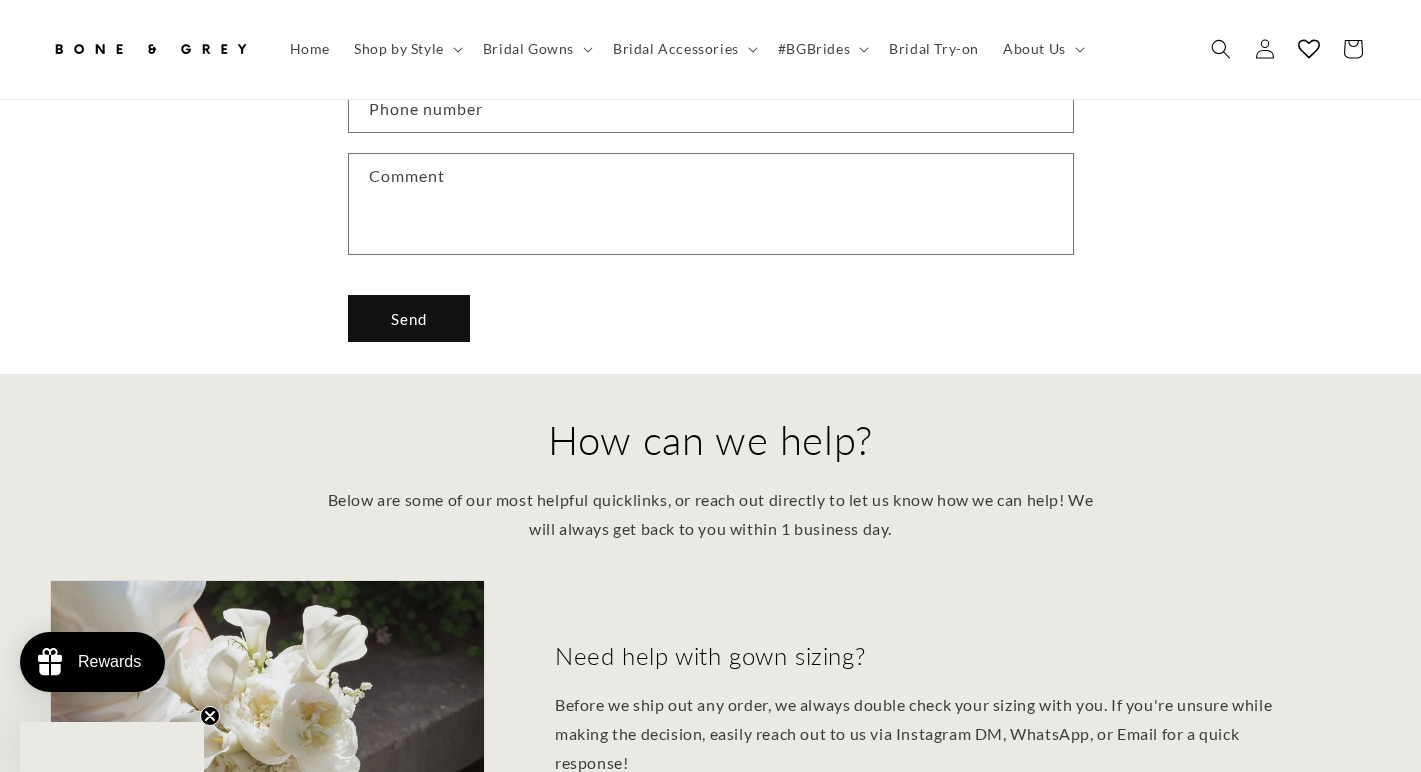 scroll, scrollTop: 1502, scrollLeft: 0, axis: vertical 